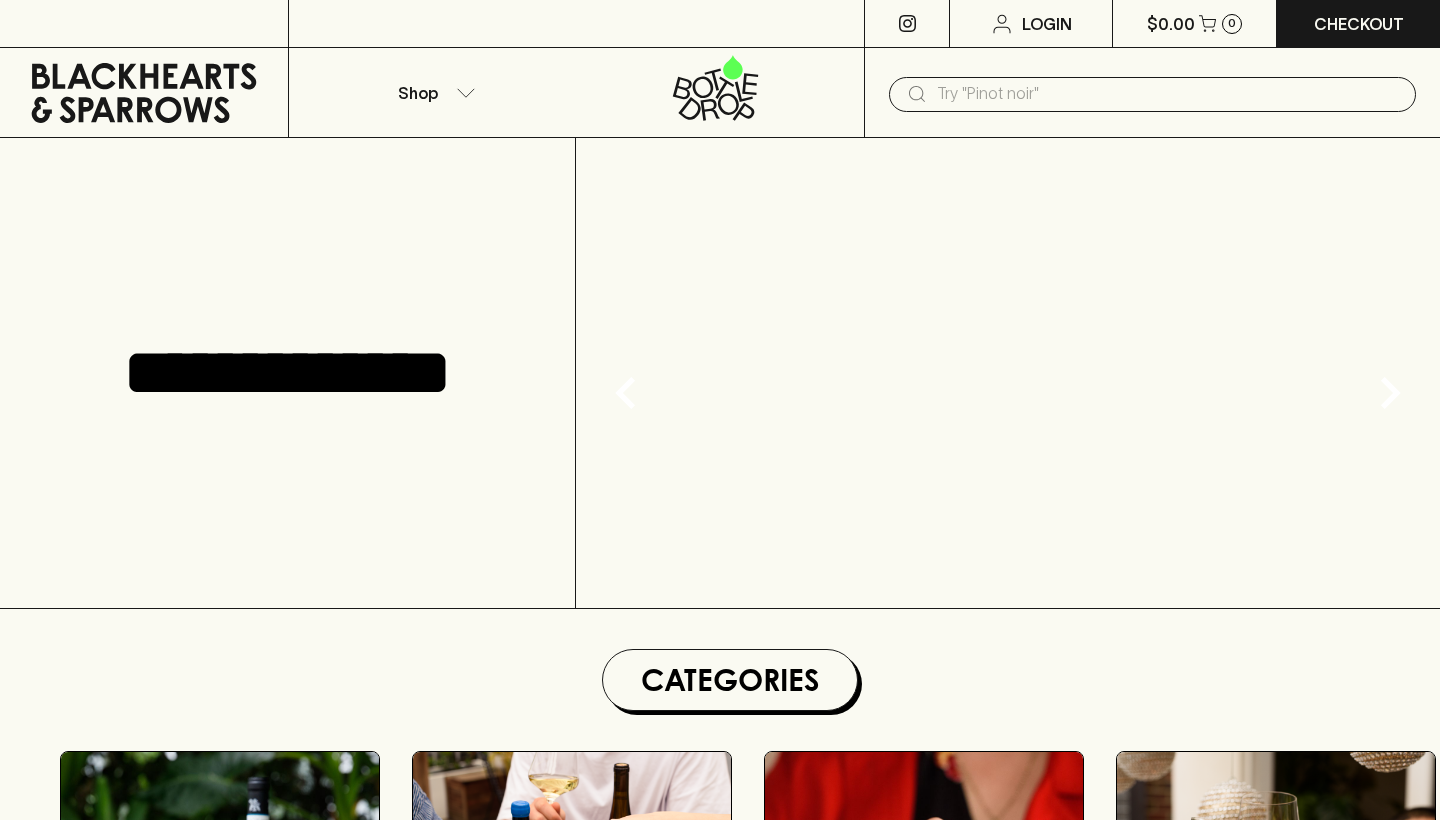 click at bounding box center (1168, 94) 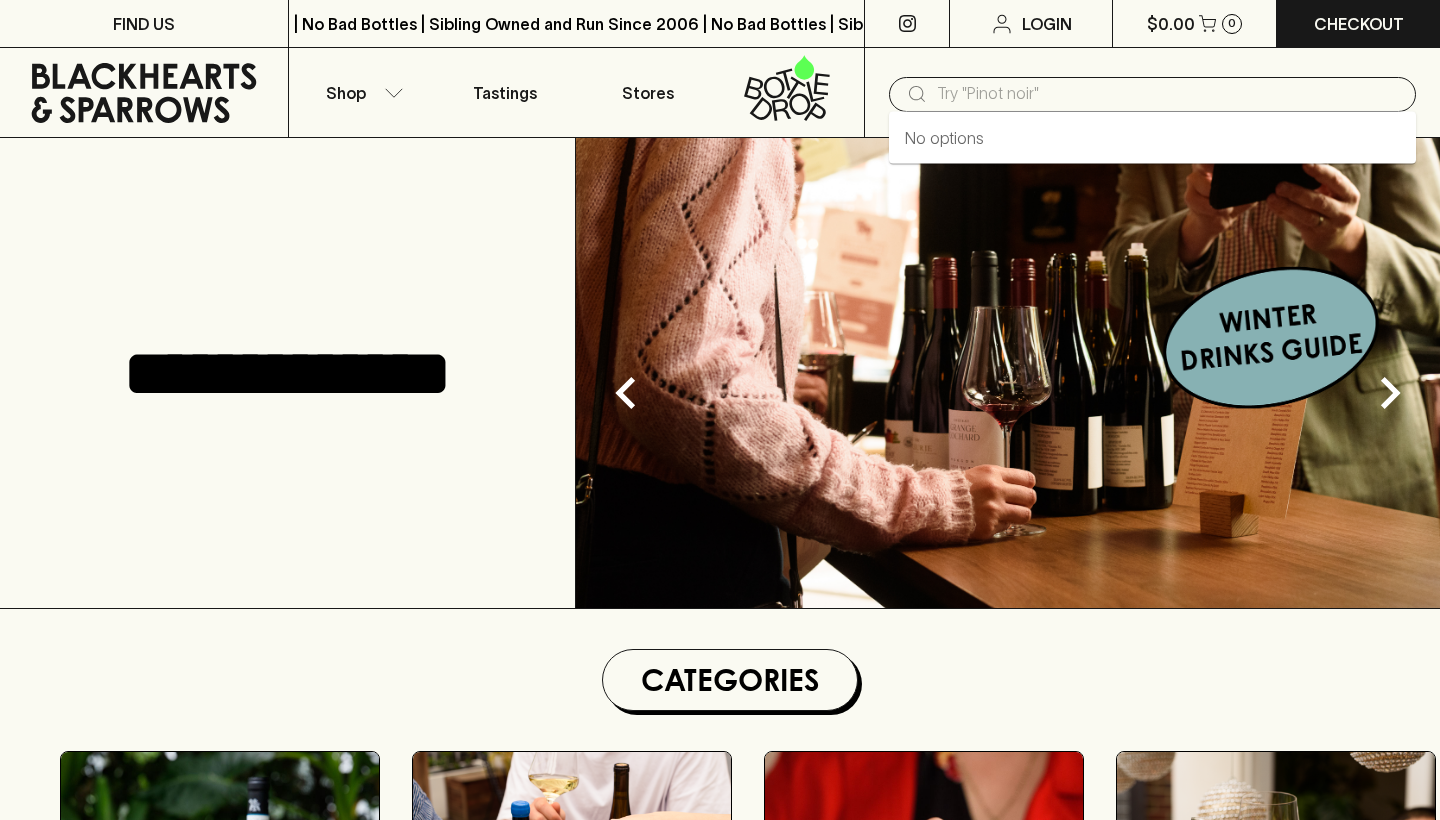 scroll, scrollTop: 0, scrollLeft: 0, axis: both 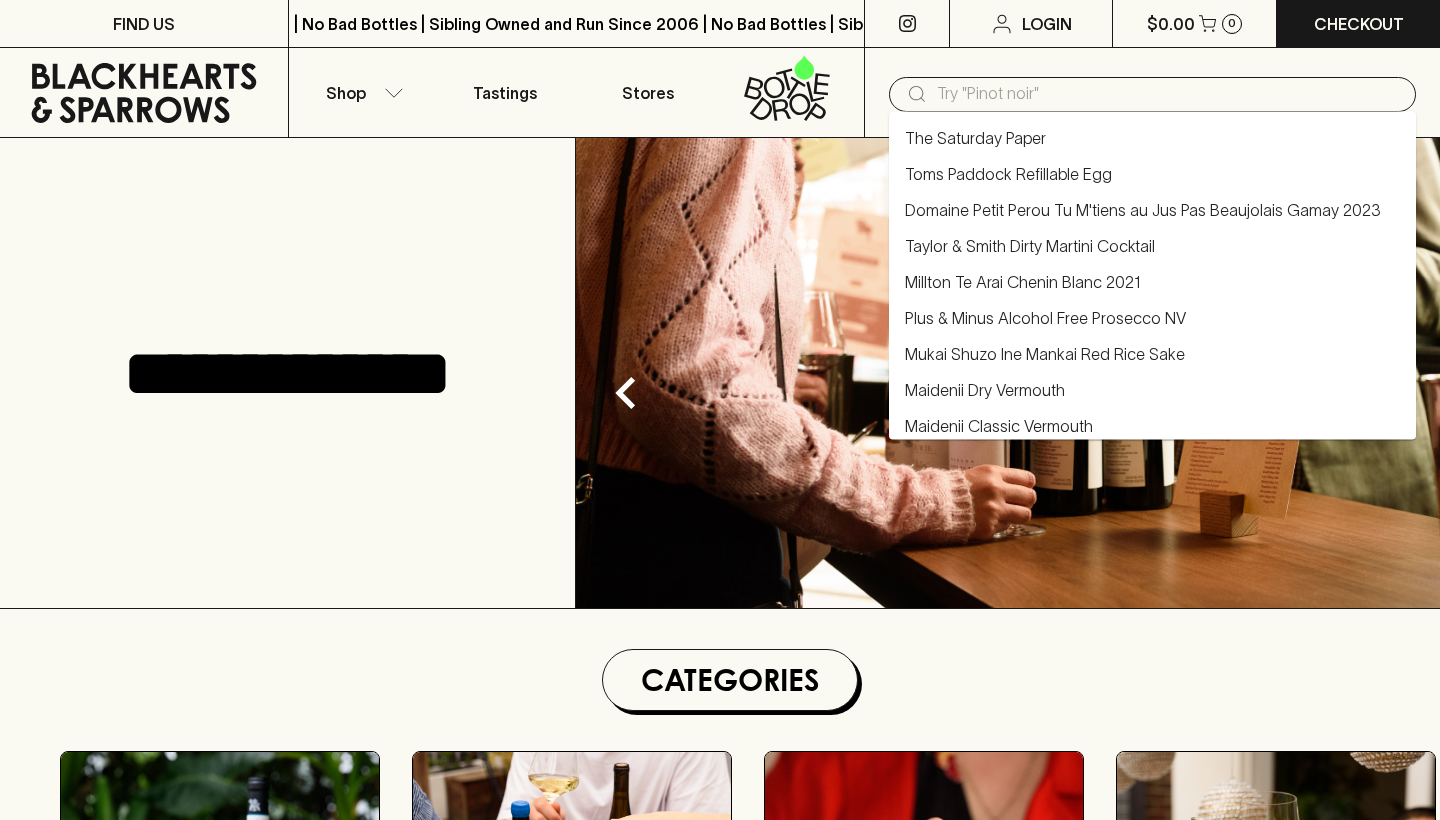 type on "s" 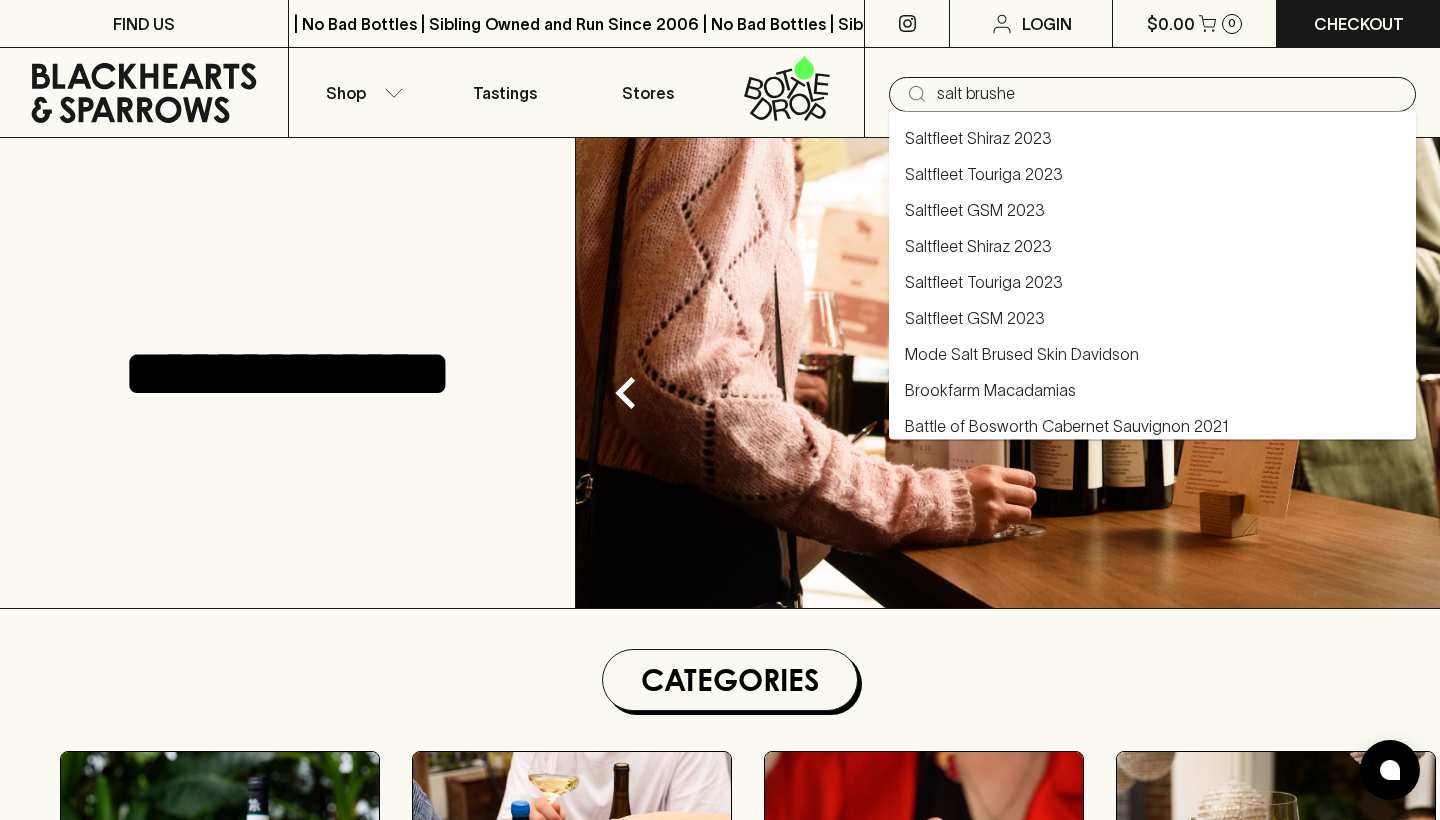 type on "salt brushed" 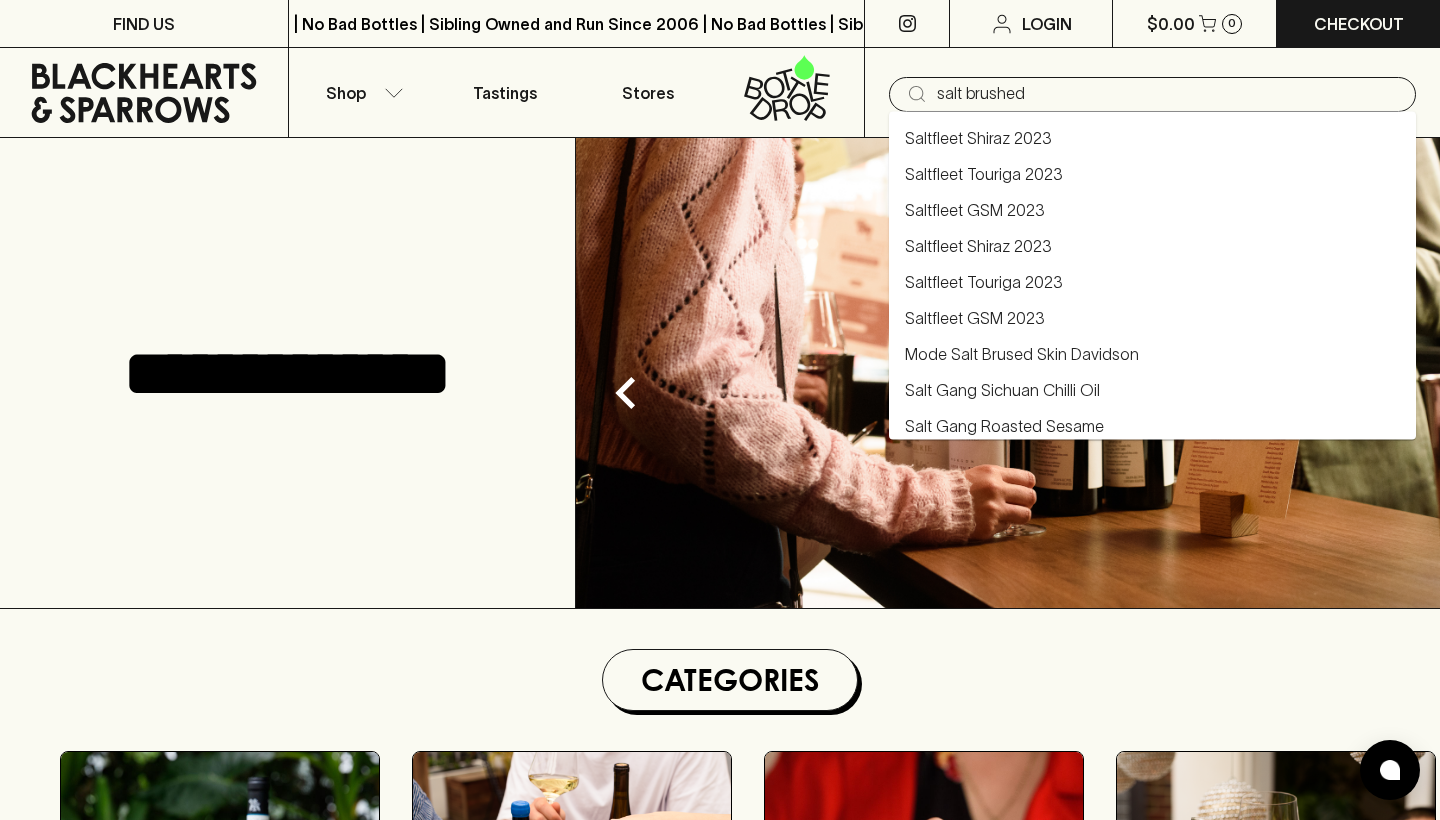 click on "Mode Salt Brused Skin Davidson" at bounding box center (1022, 354) 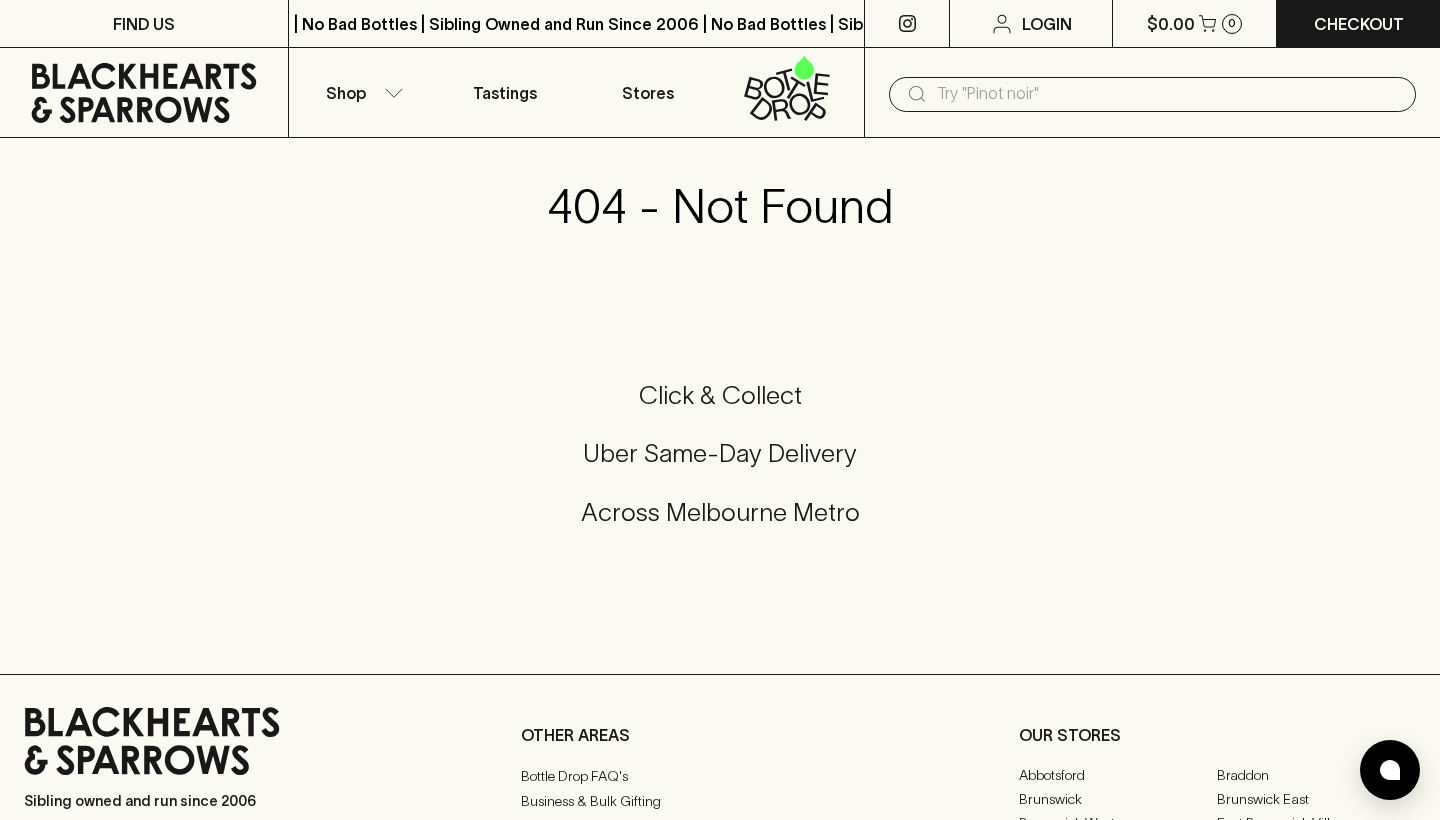 click at bounding box center [1168, 94] 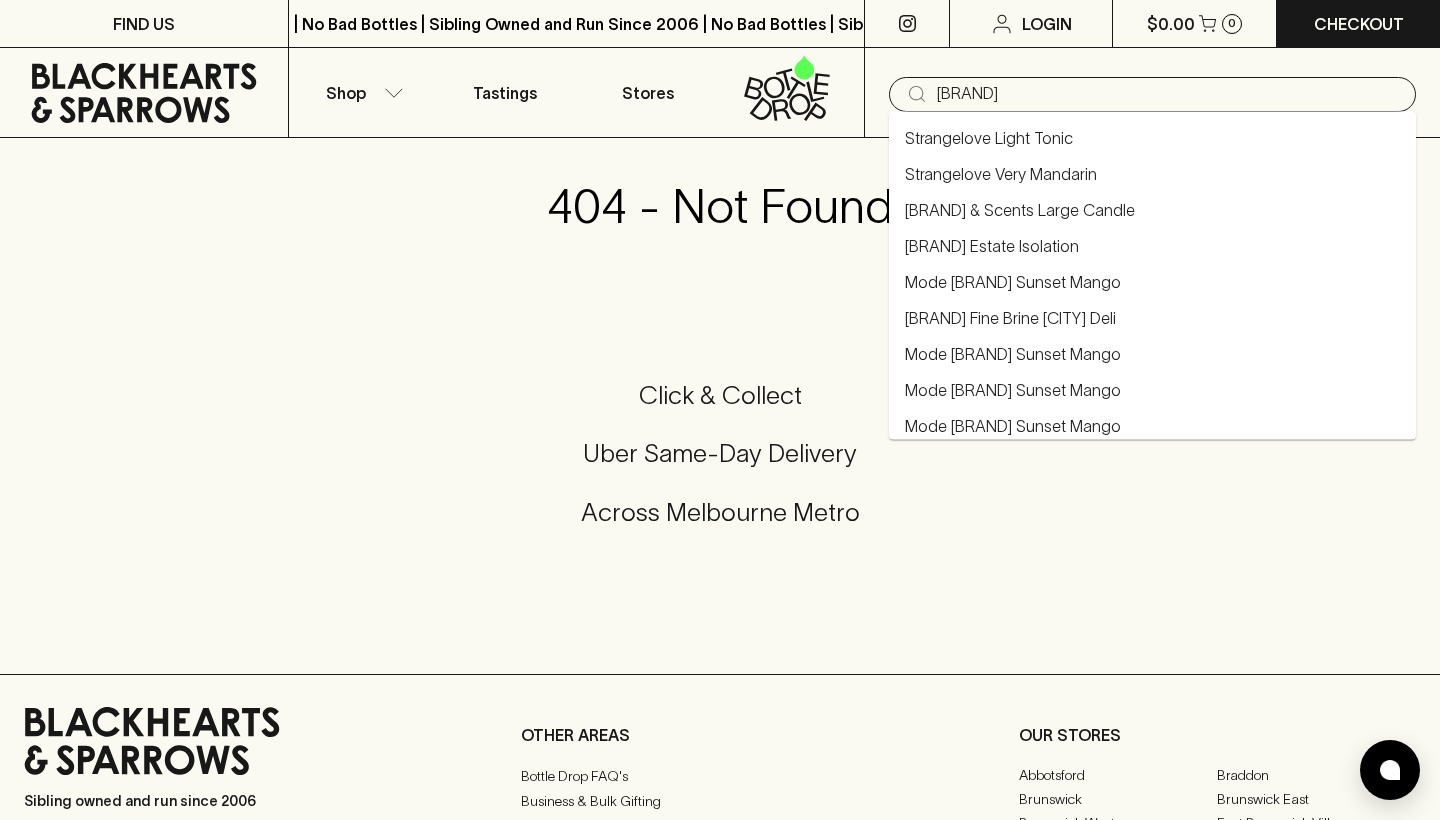 click on "Mode [BRAND] Sunset Mango" at bounding box center (1013, 282) 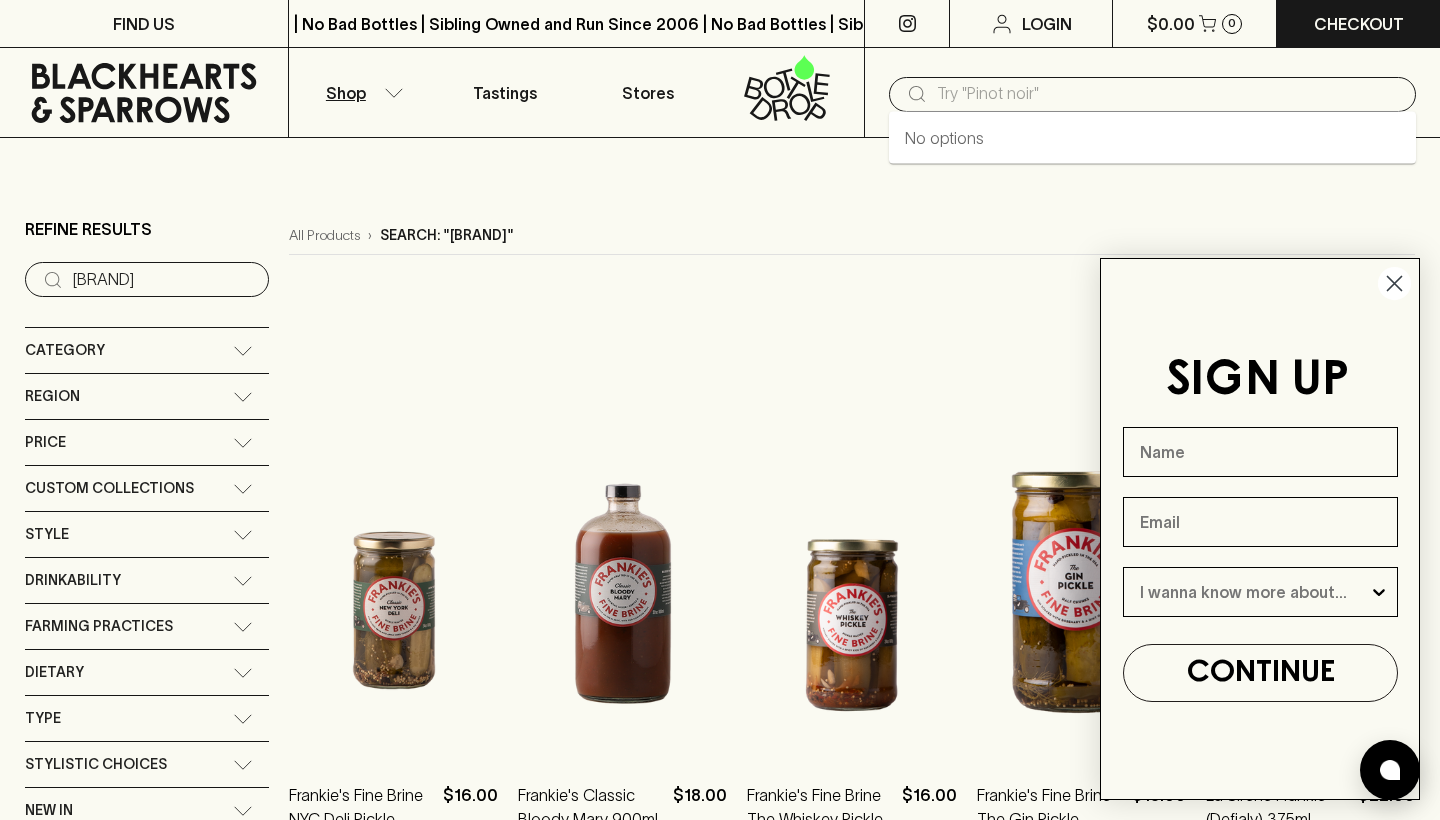 click at bounding box center [1168, 94] 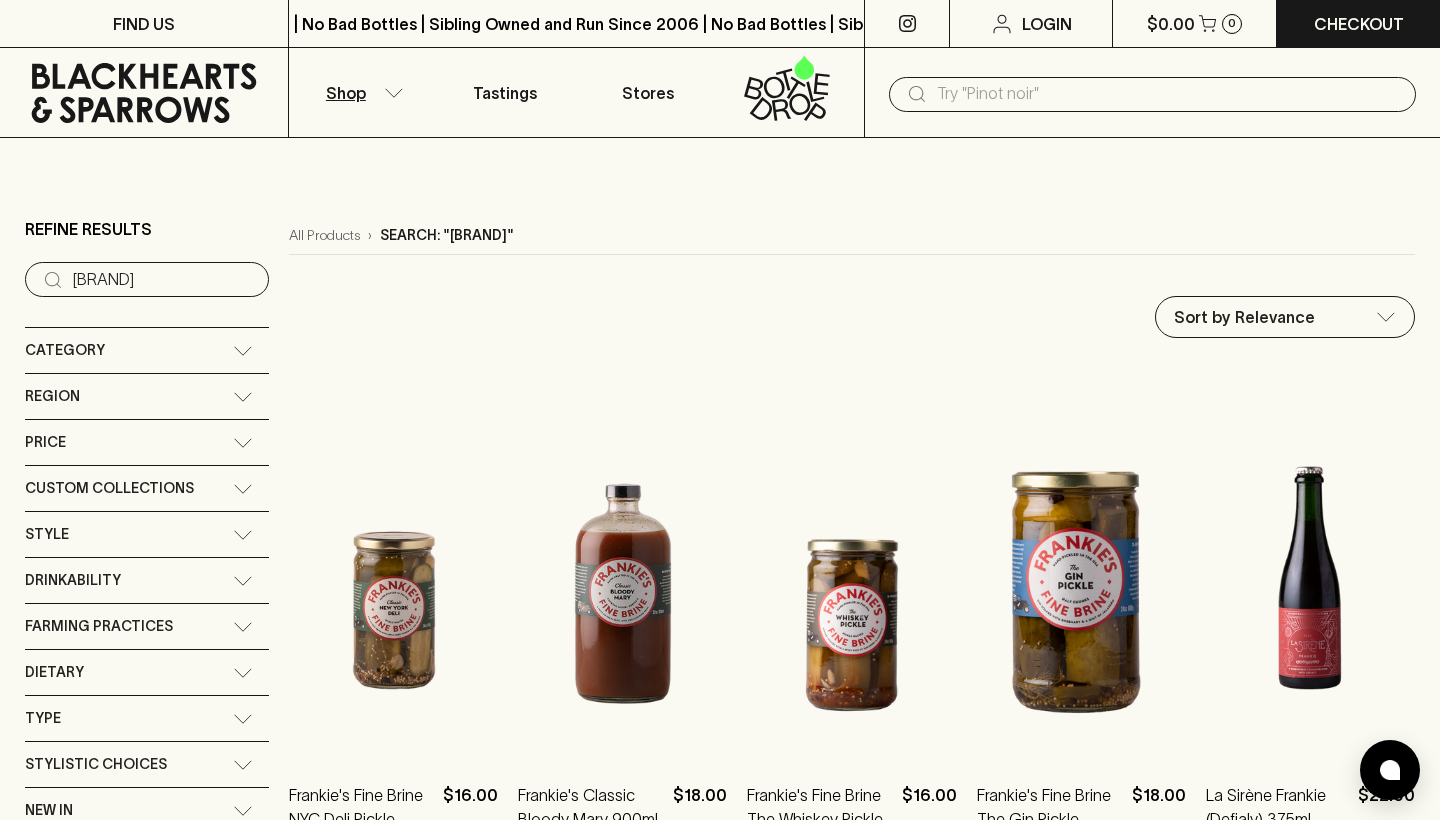 click at bounding box center (1168, 94) 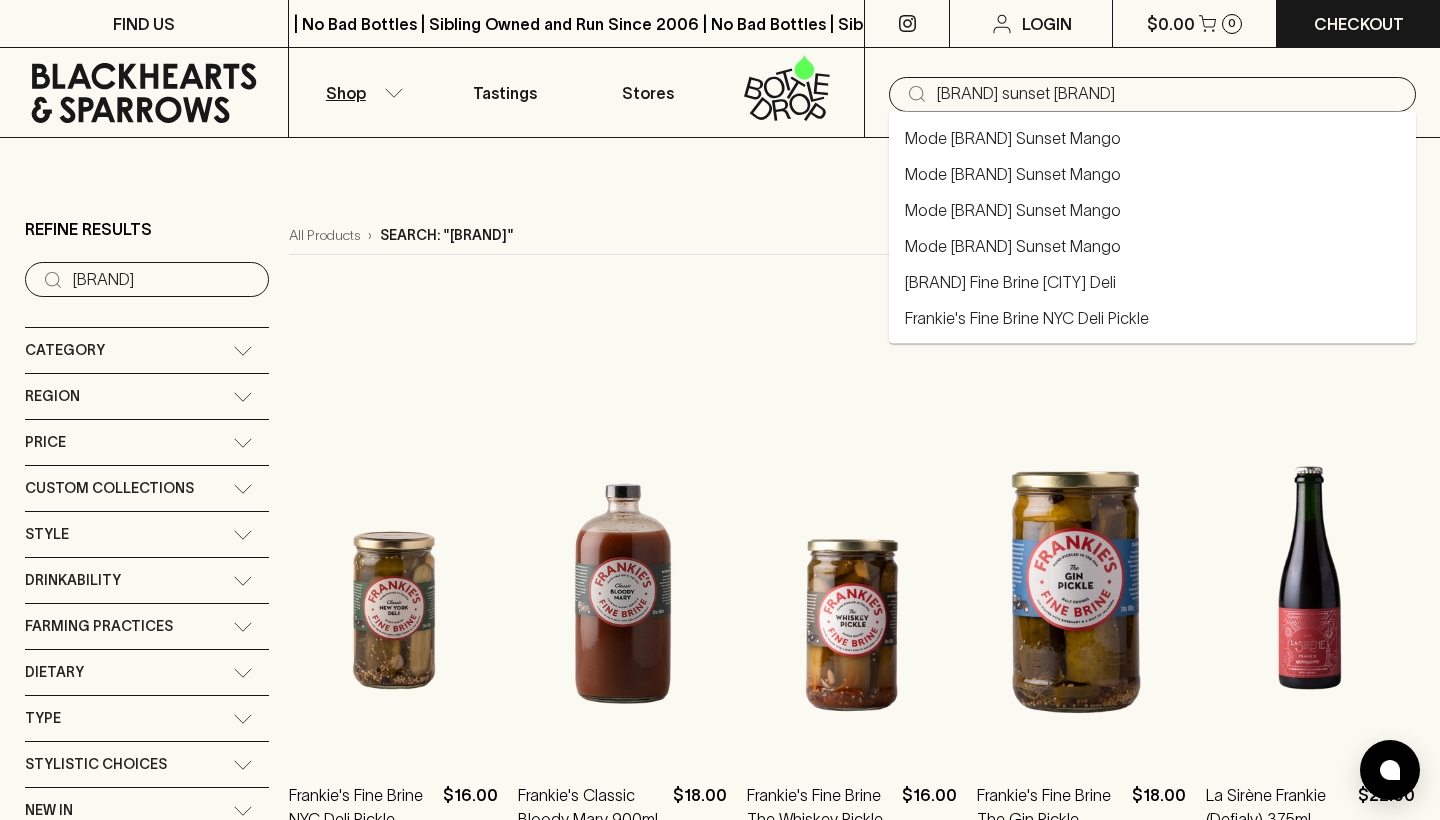 type on "[BRAND] sunset" 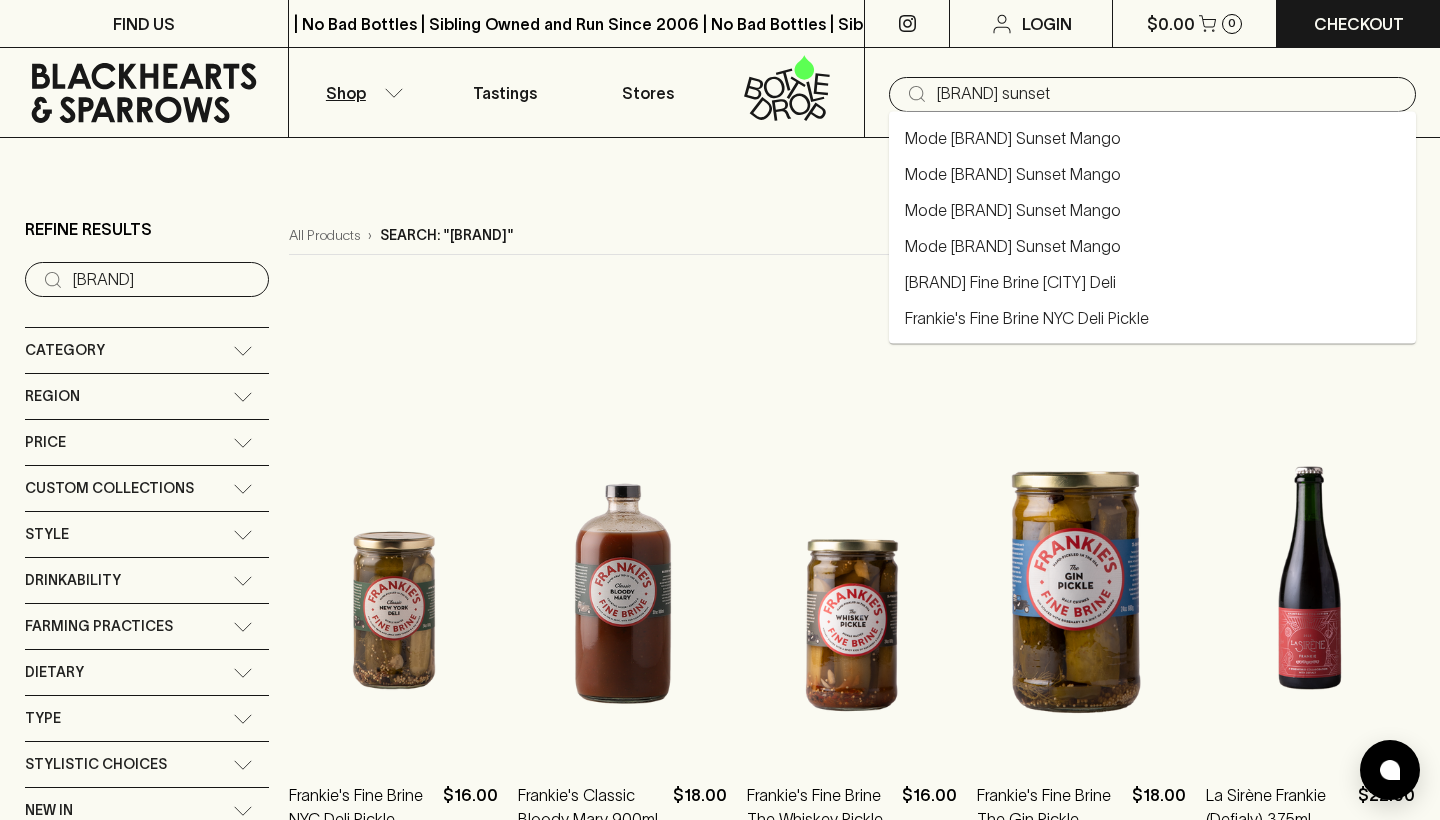 click on "Mode [BRAND] Sunset Mango" at bounding box center [1013, 210] 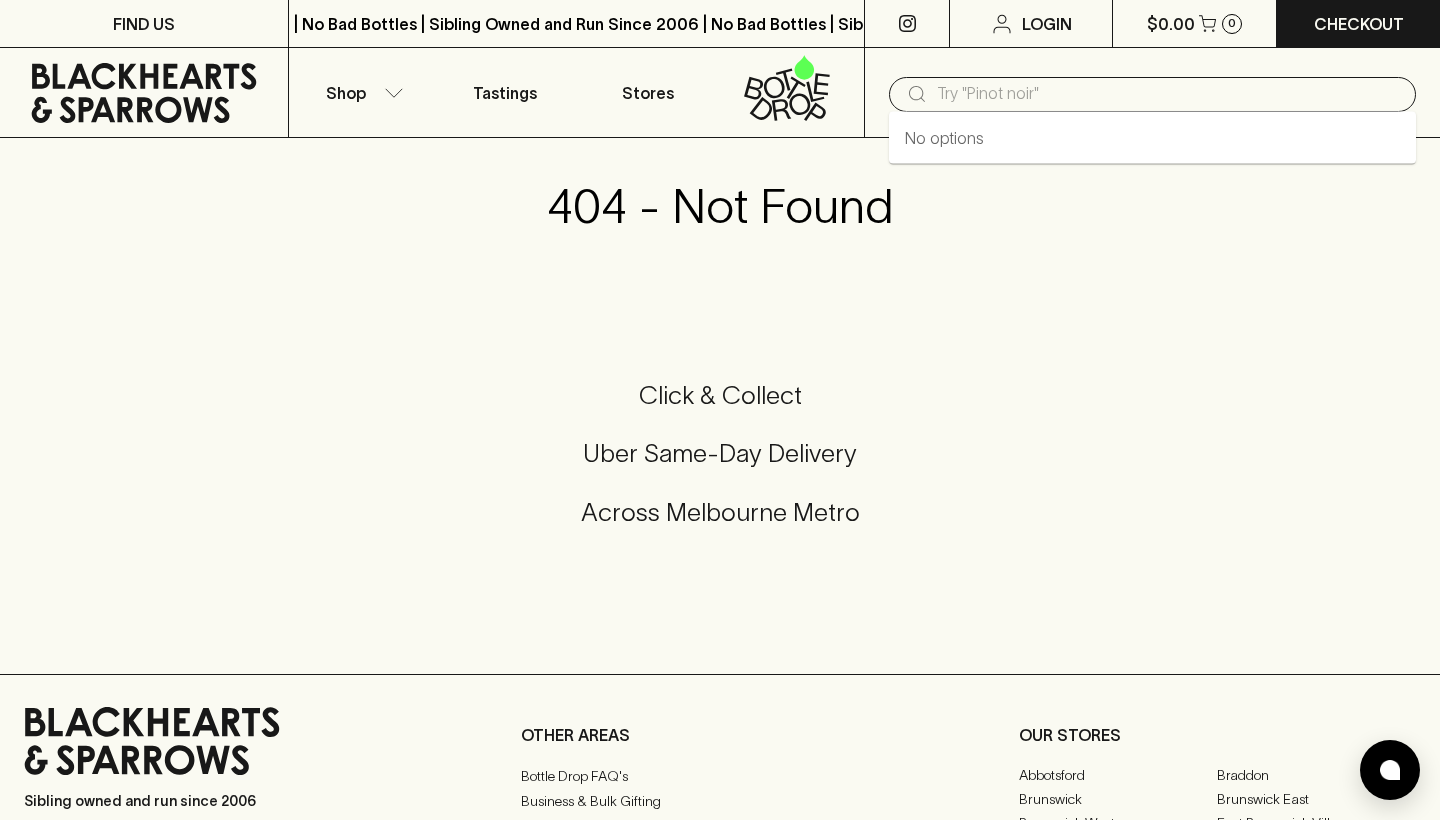 click at bounding box center [1168, 94] 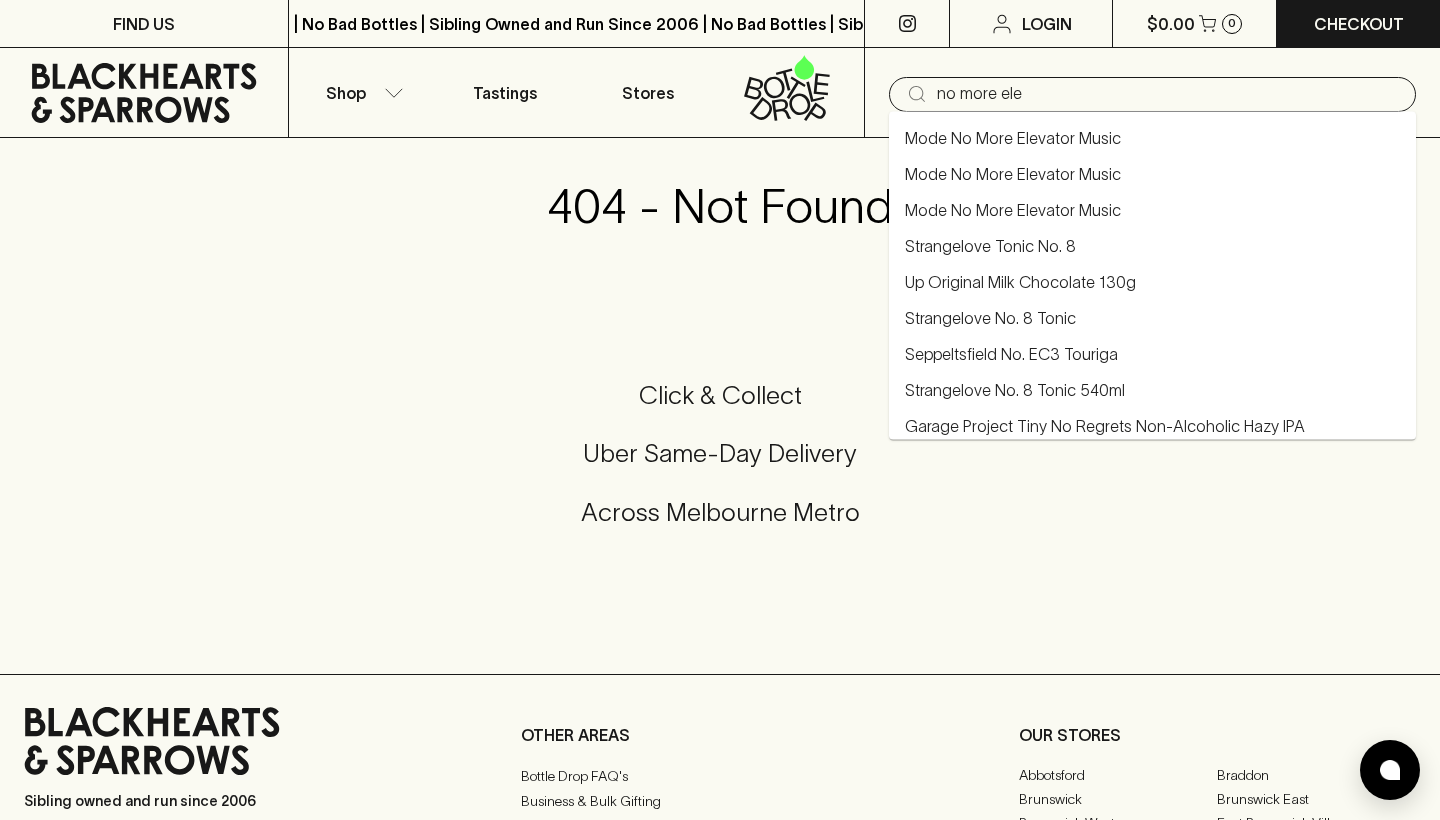click on "Mode No More Elevator Music" at bounding box center [1013, 138] 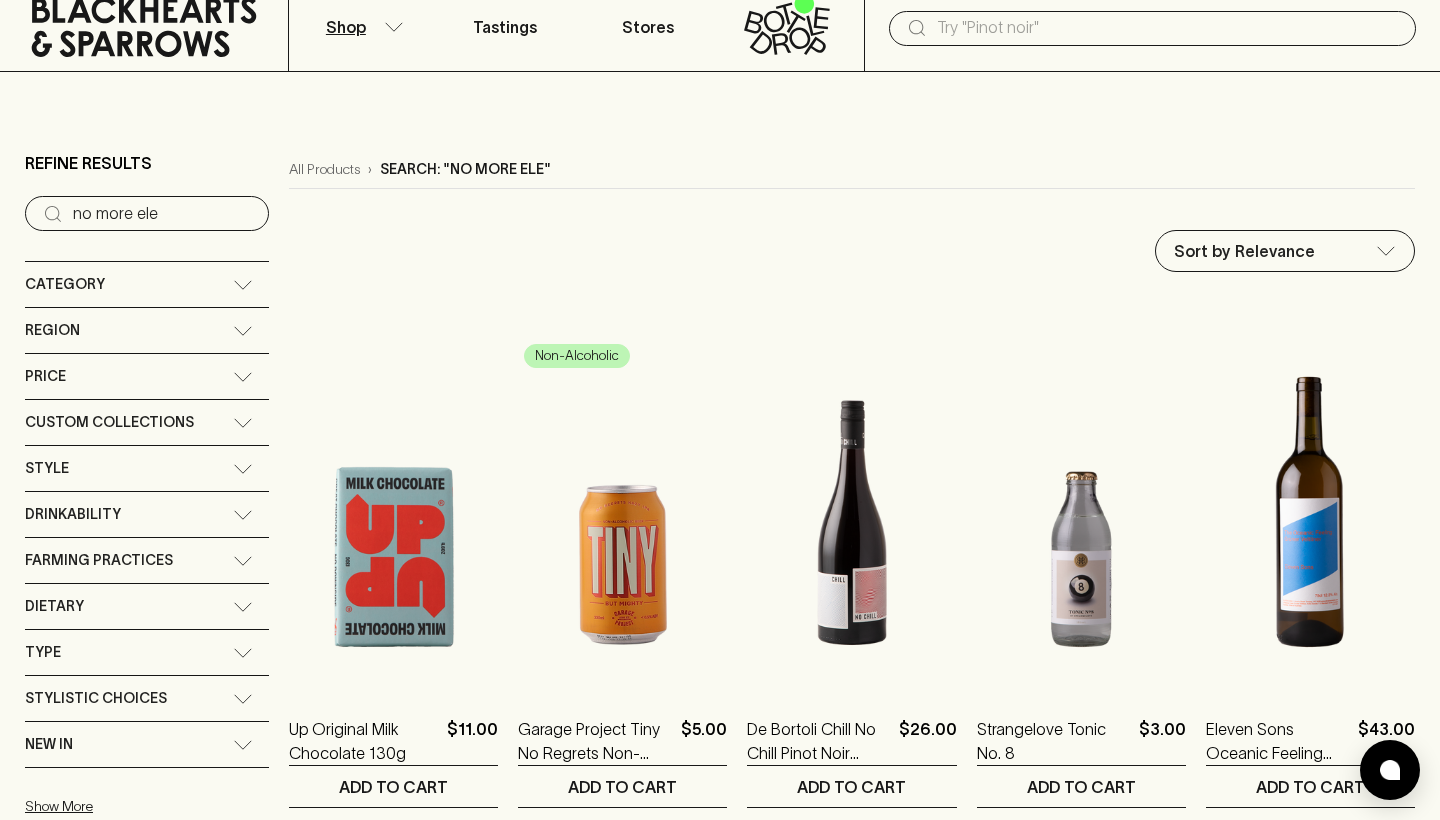 scroll, scrollTop: 65, scrollLeft: 0, axis: vertical 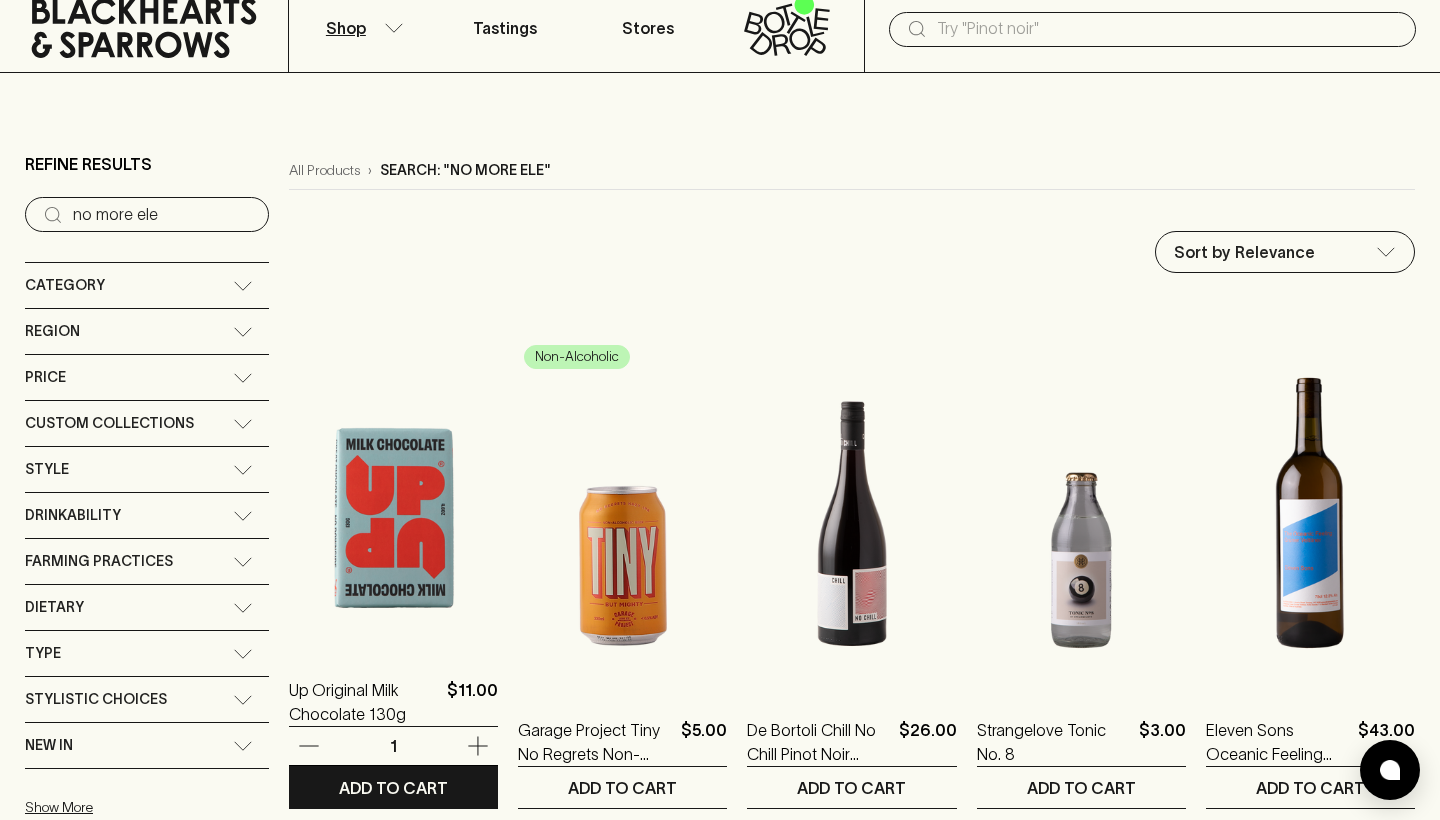 click 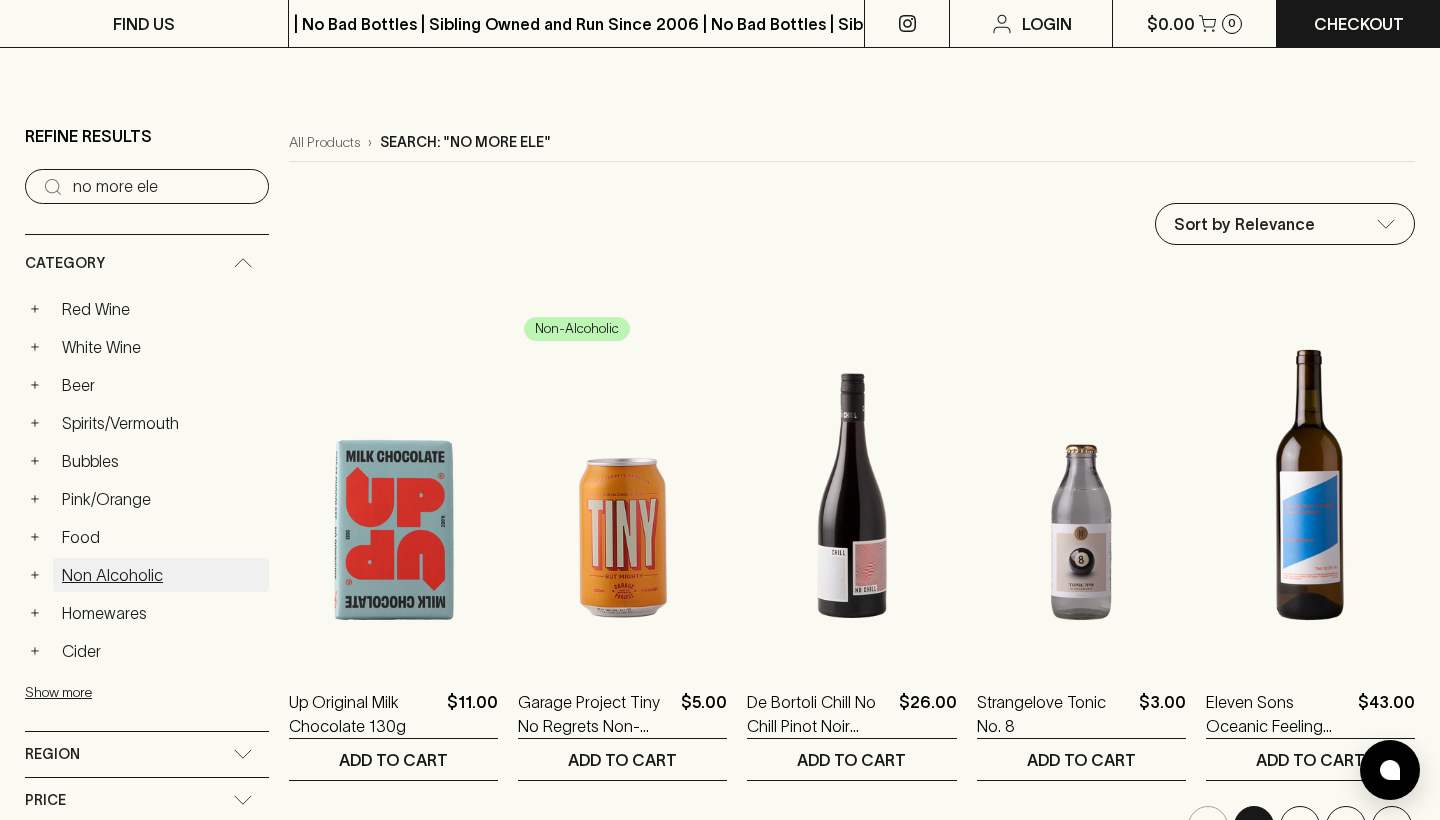 scroll, scrollTop: 196, scrollLeft: 0, axis: vertical 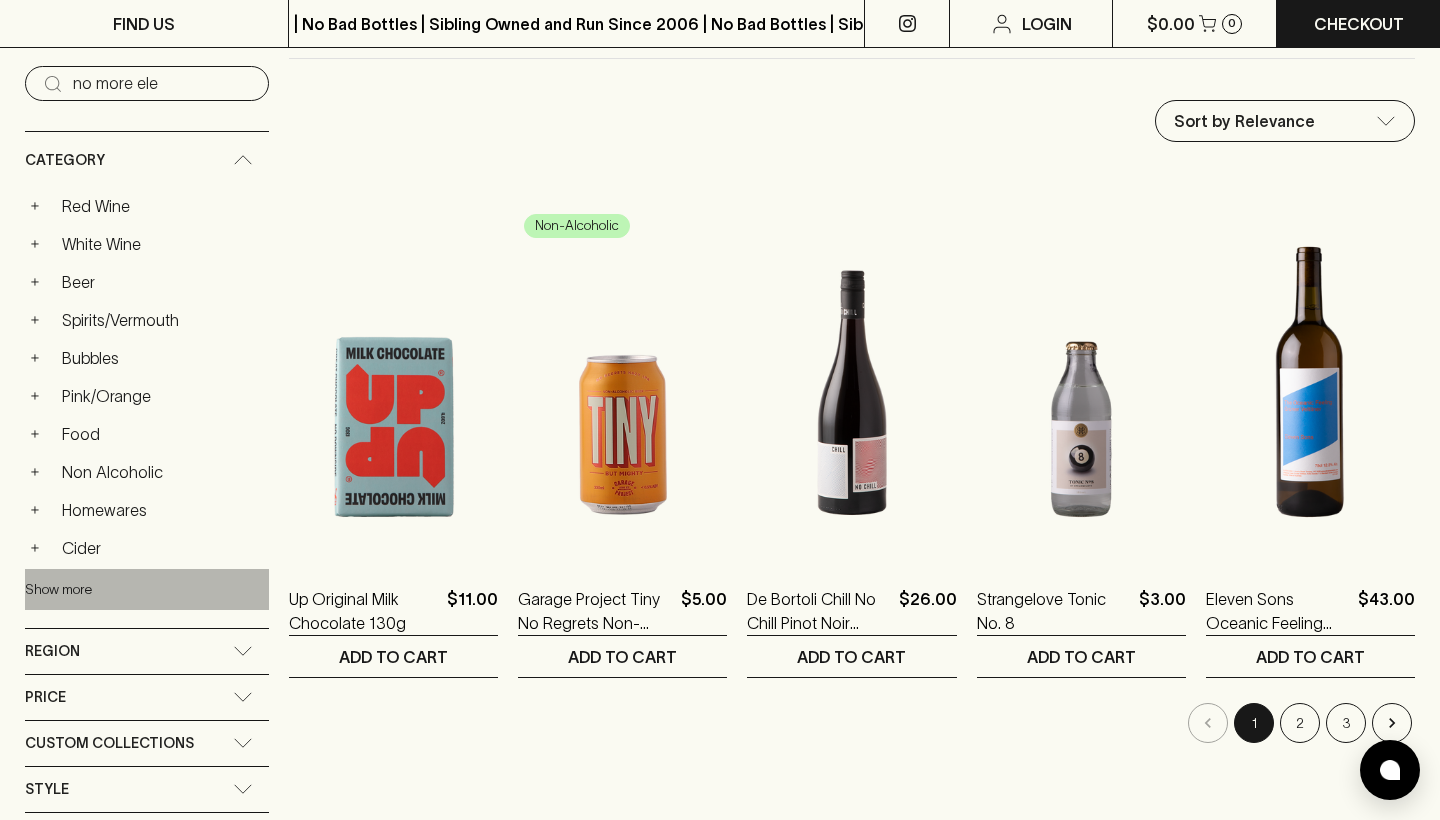 click on "Show more" at bounding box center [156, 589] 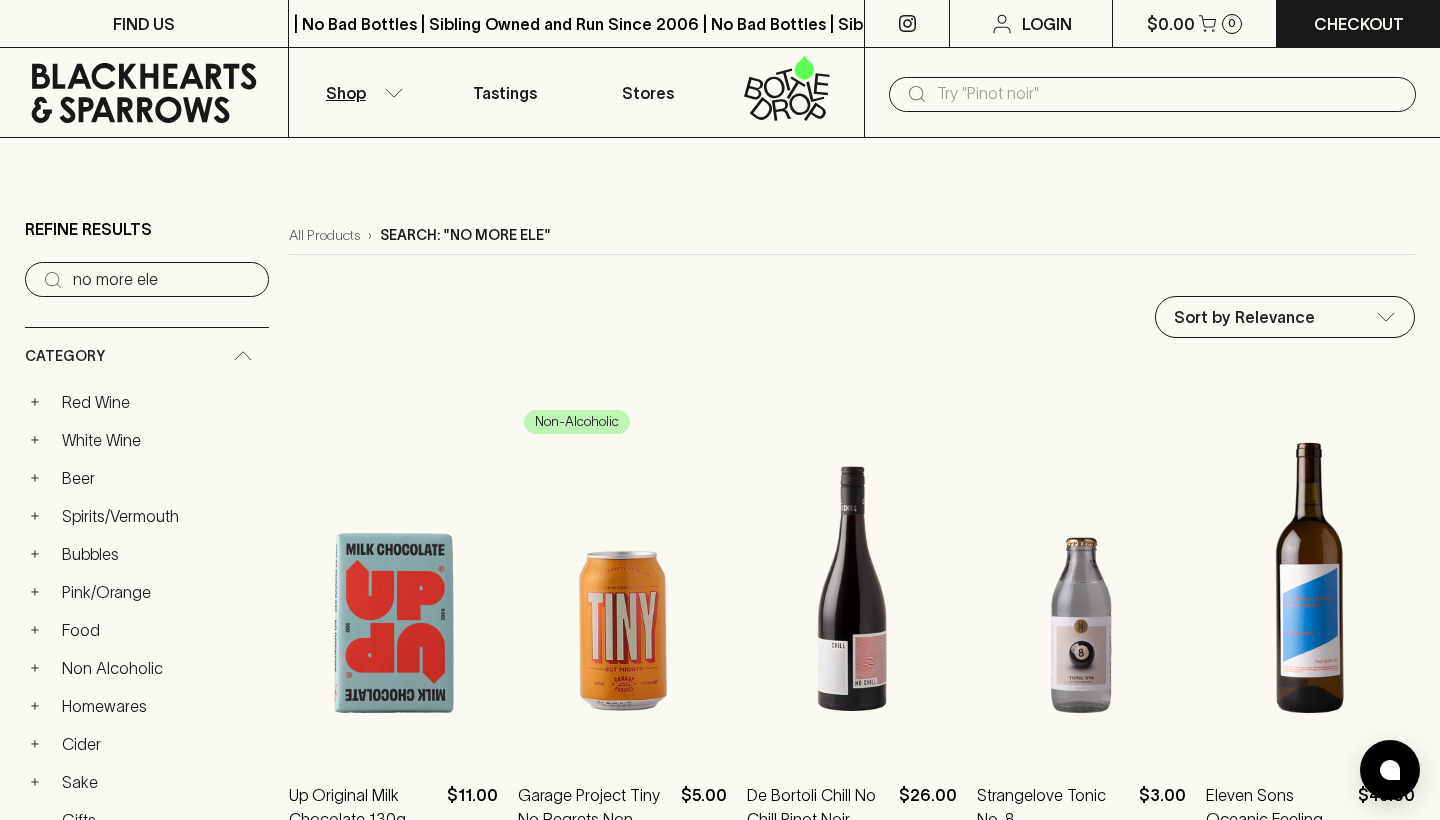 scroll, scrollTop: 0, scrollLeft: 0, axis: both 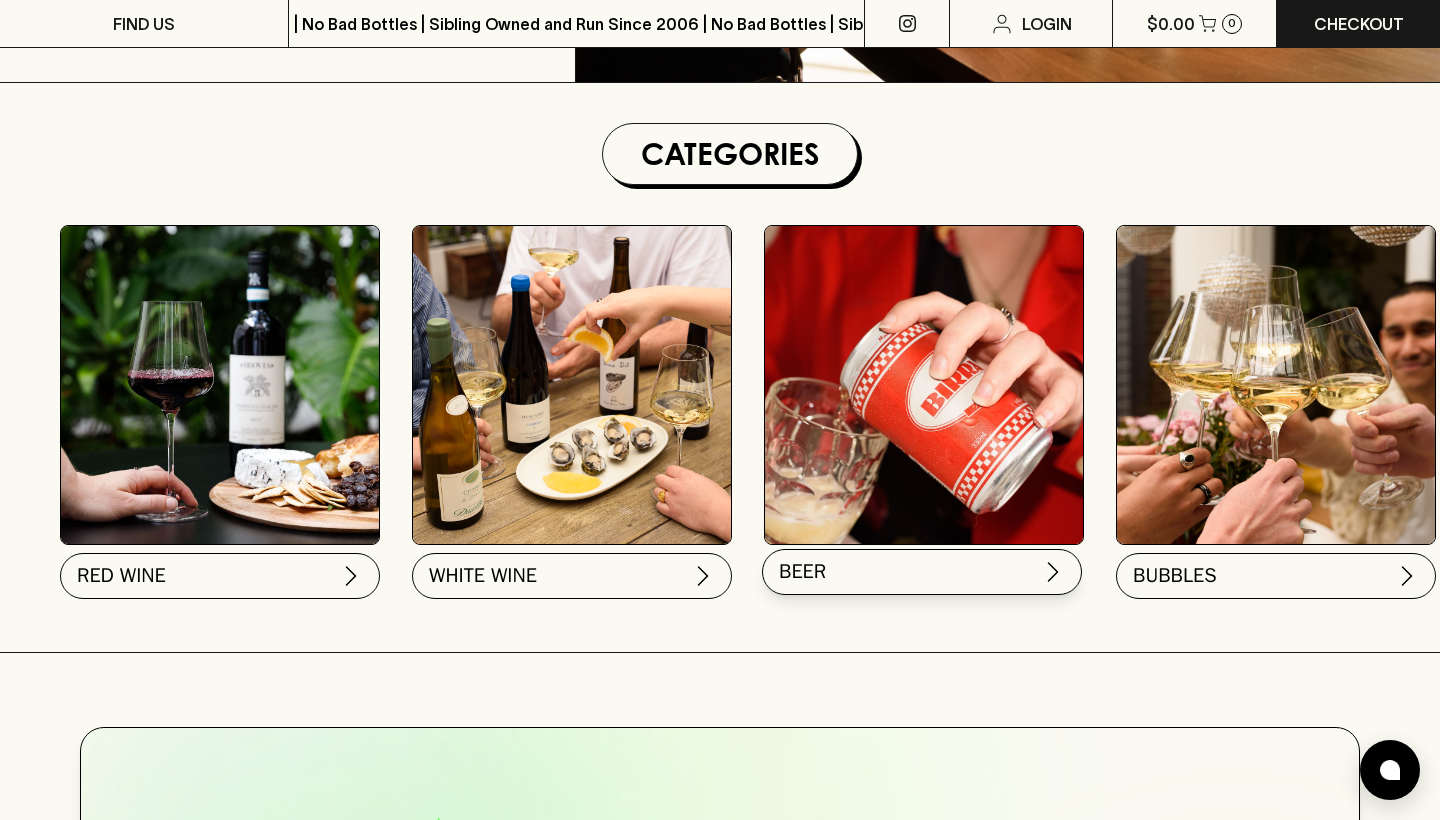 click on "BEER" at bounding box center [922, 572] 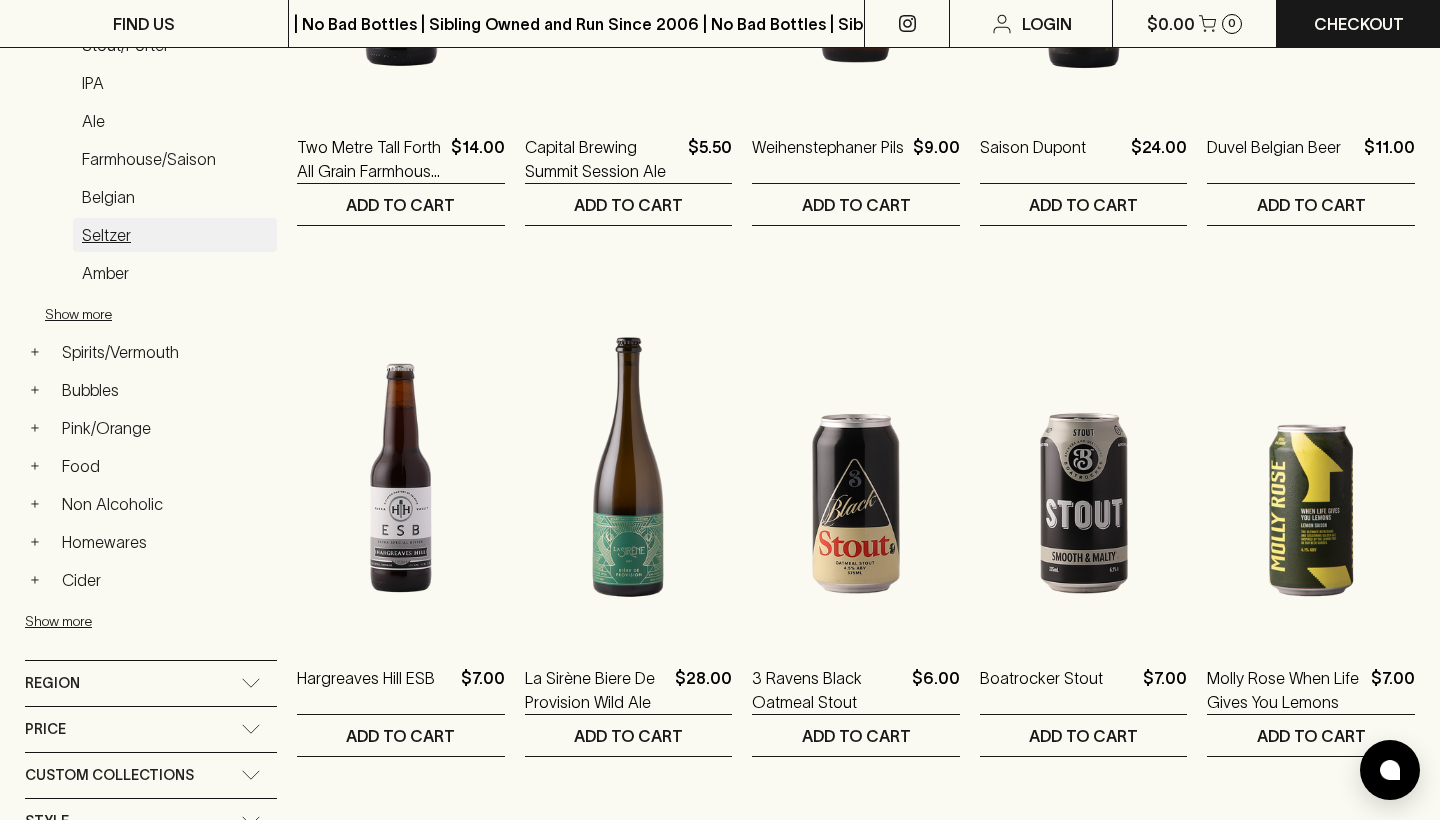scroll, scrollTop: 648, scrollLeft: 0, axis: vertical 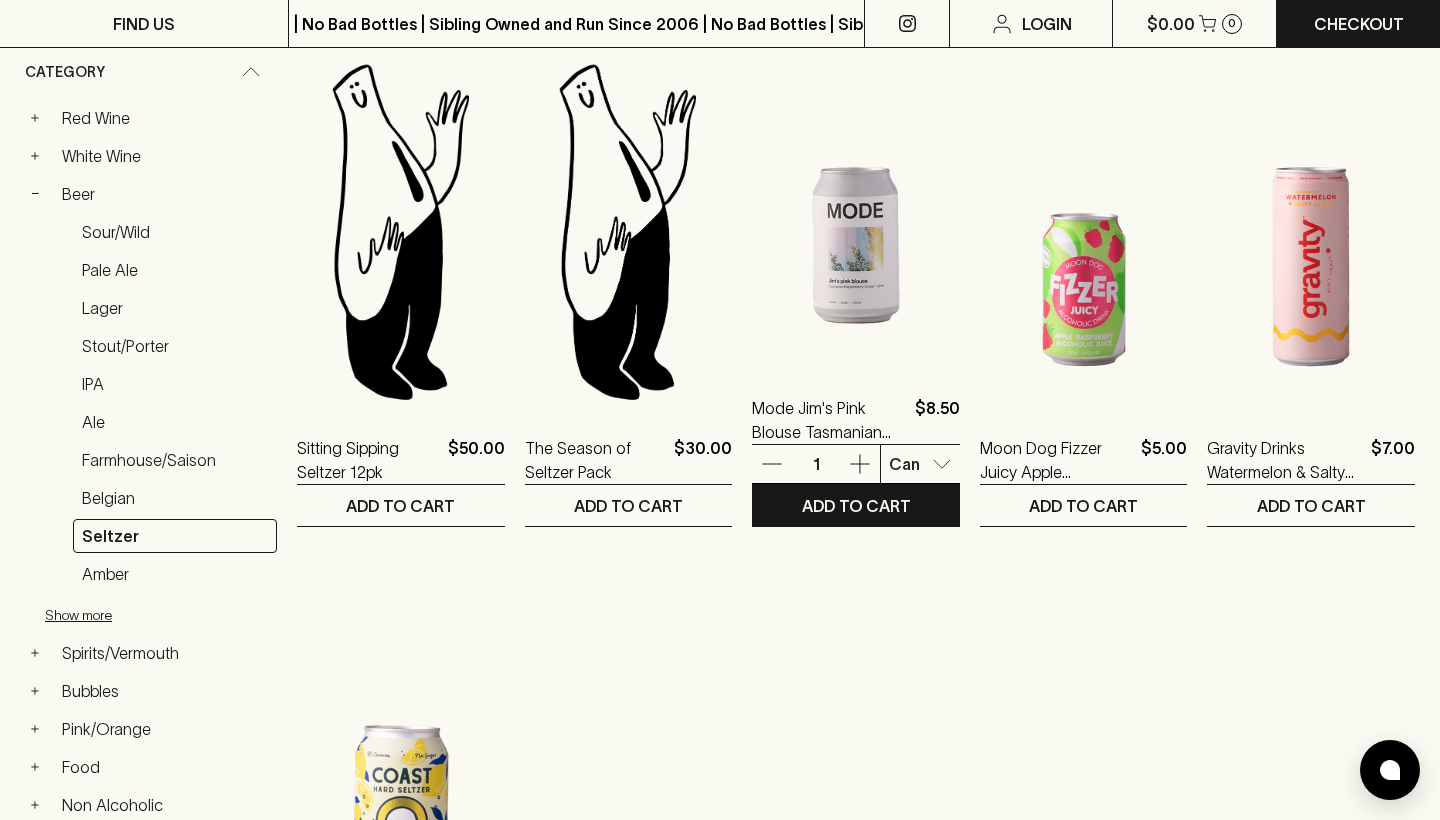 click at bounding box center [856, 191] 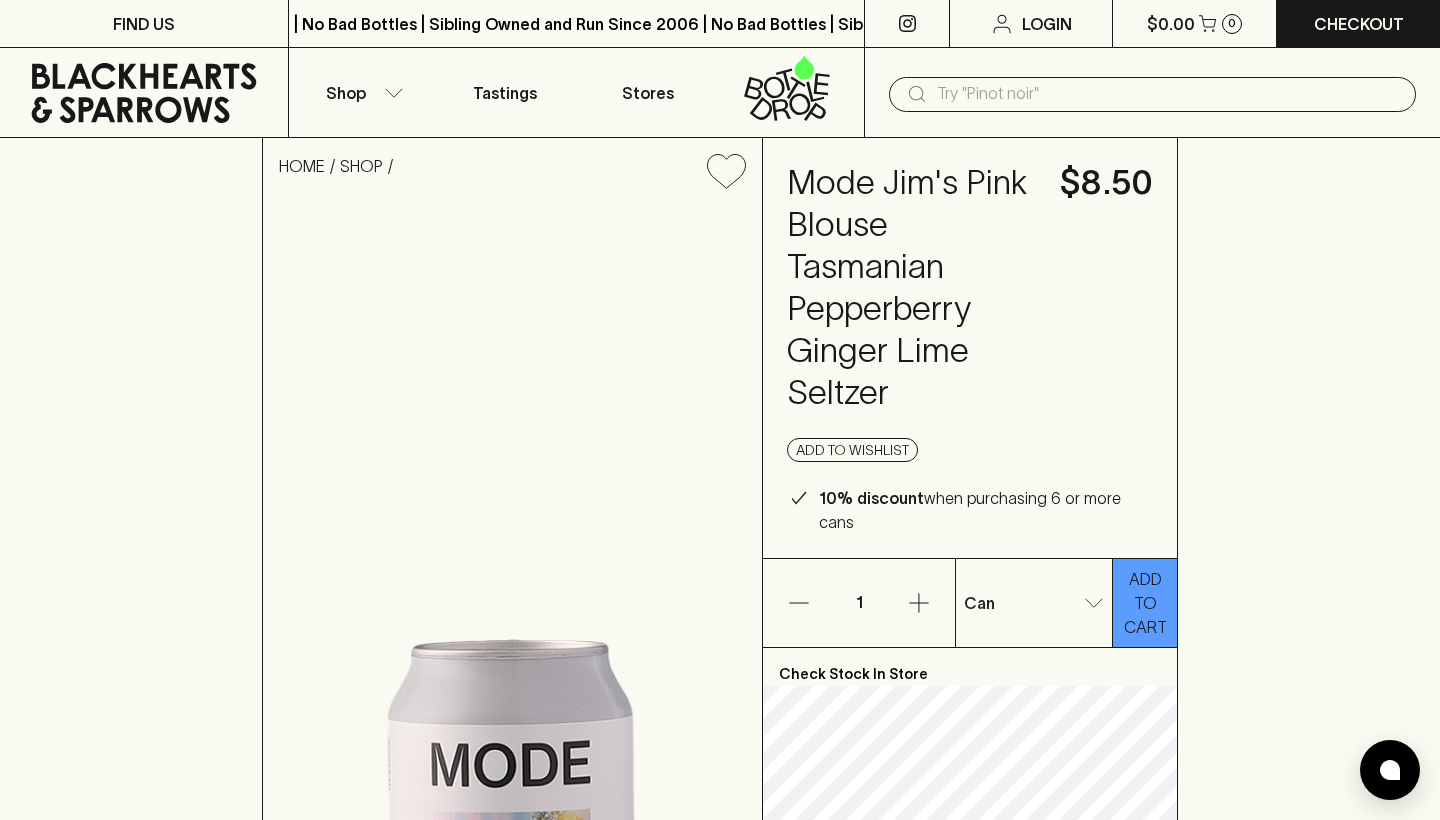 scroll, scrollTop: 0, scrollLeft: 0, axis: both 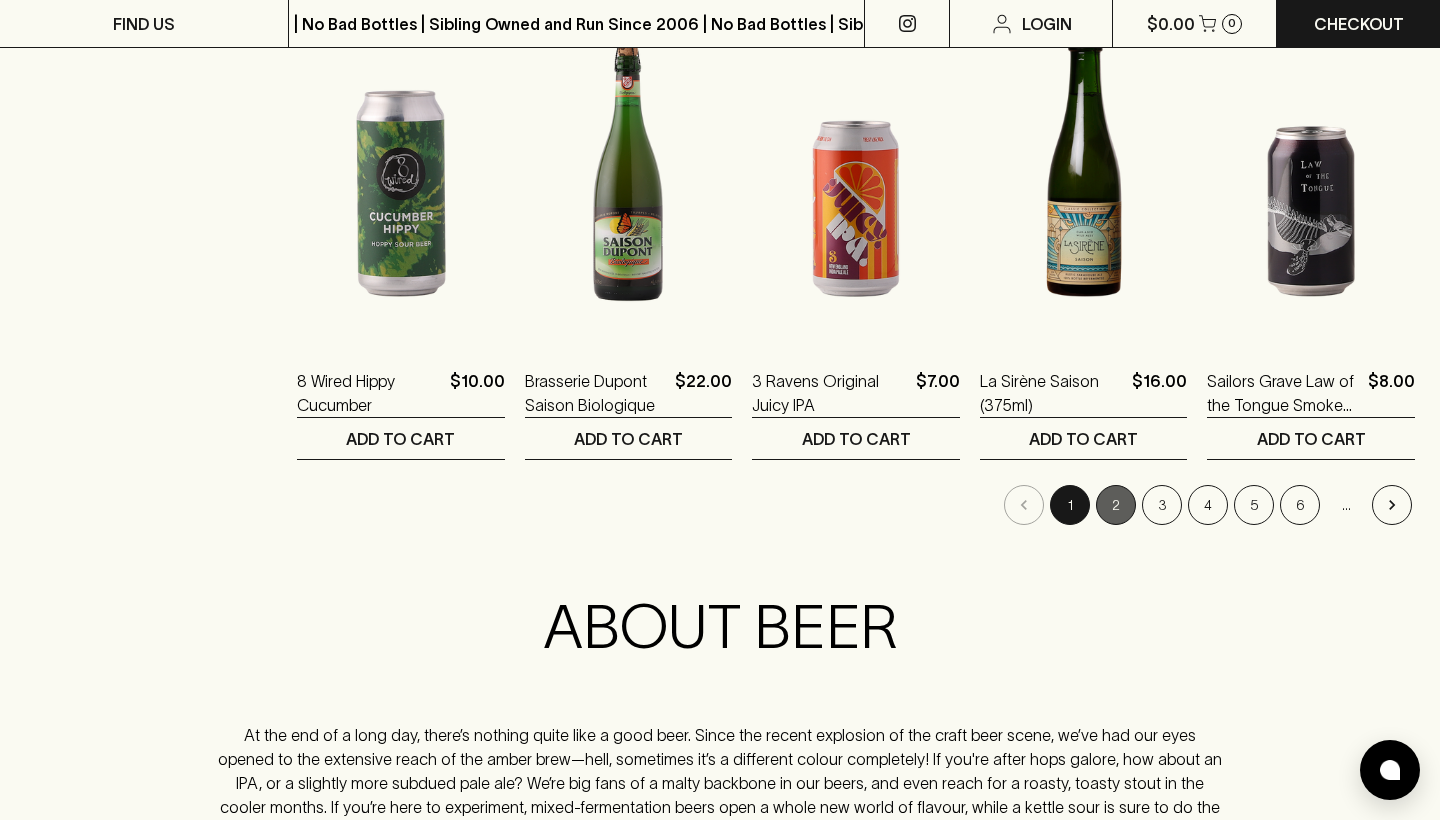 click on "2" at bounding box center [1116, 505] 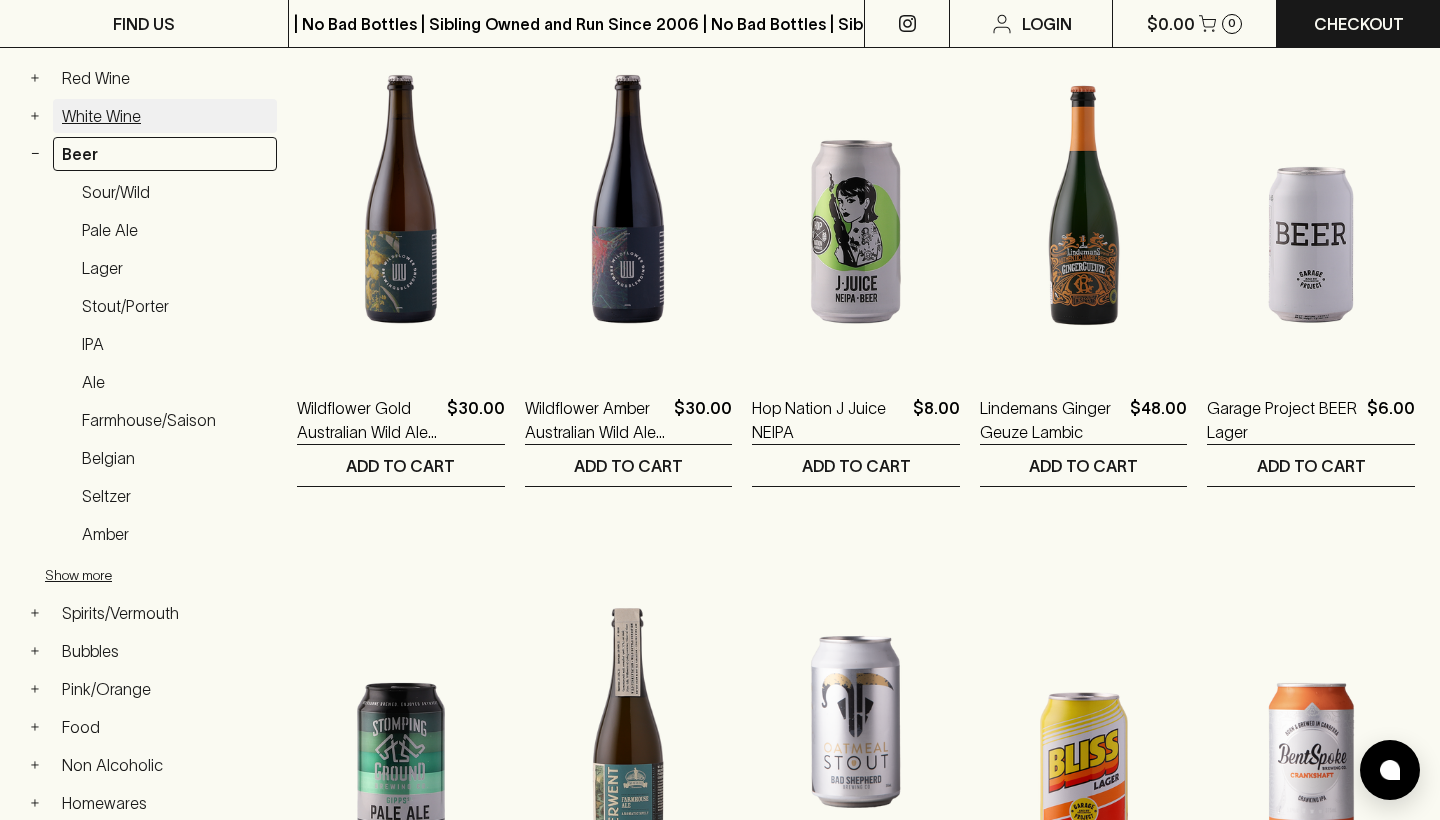 scroll, scrollTop: 390, scrollLeft: 0, axis: vertical 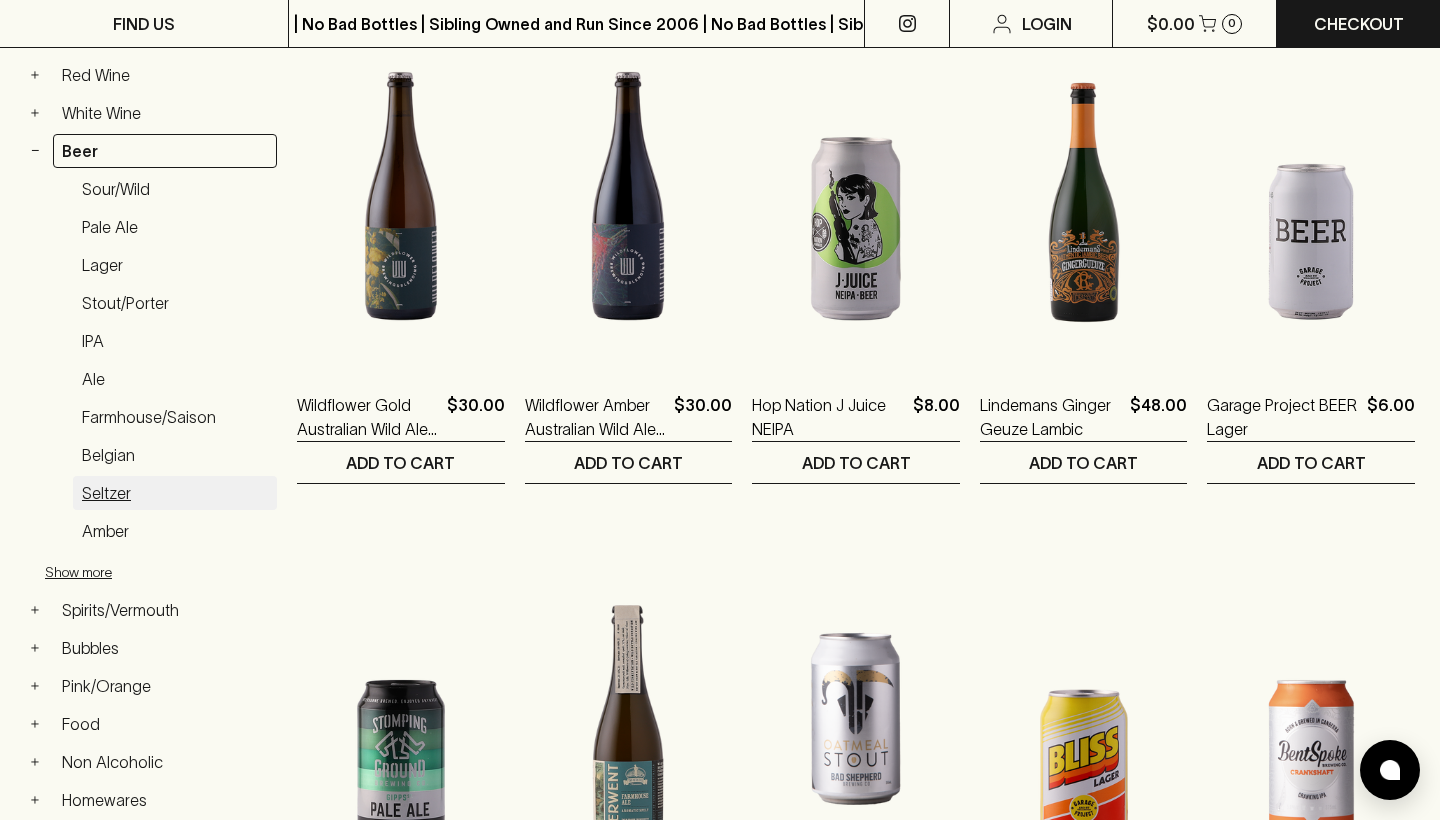 click on "Seltzer" at bounding box center (175, 493) 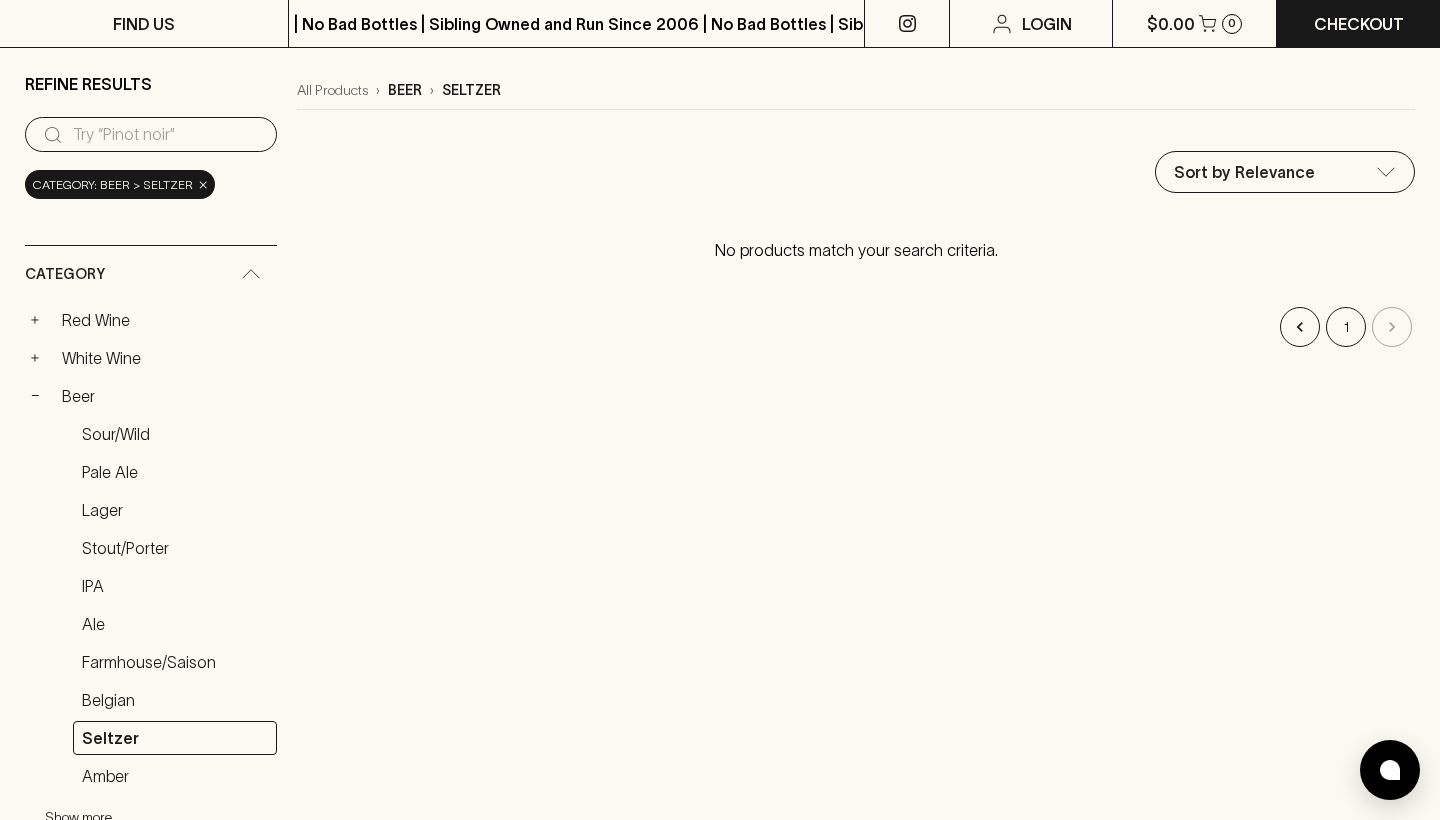 scroll, scrollTop: 128, scrollLeft: 0, axis: vertical 